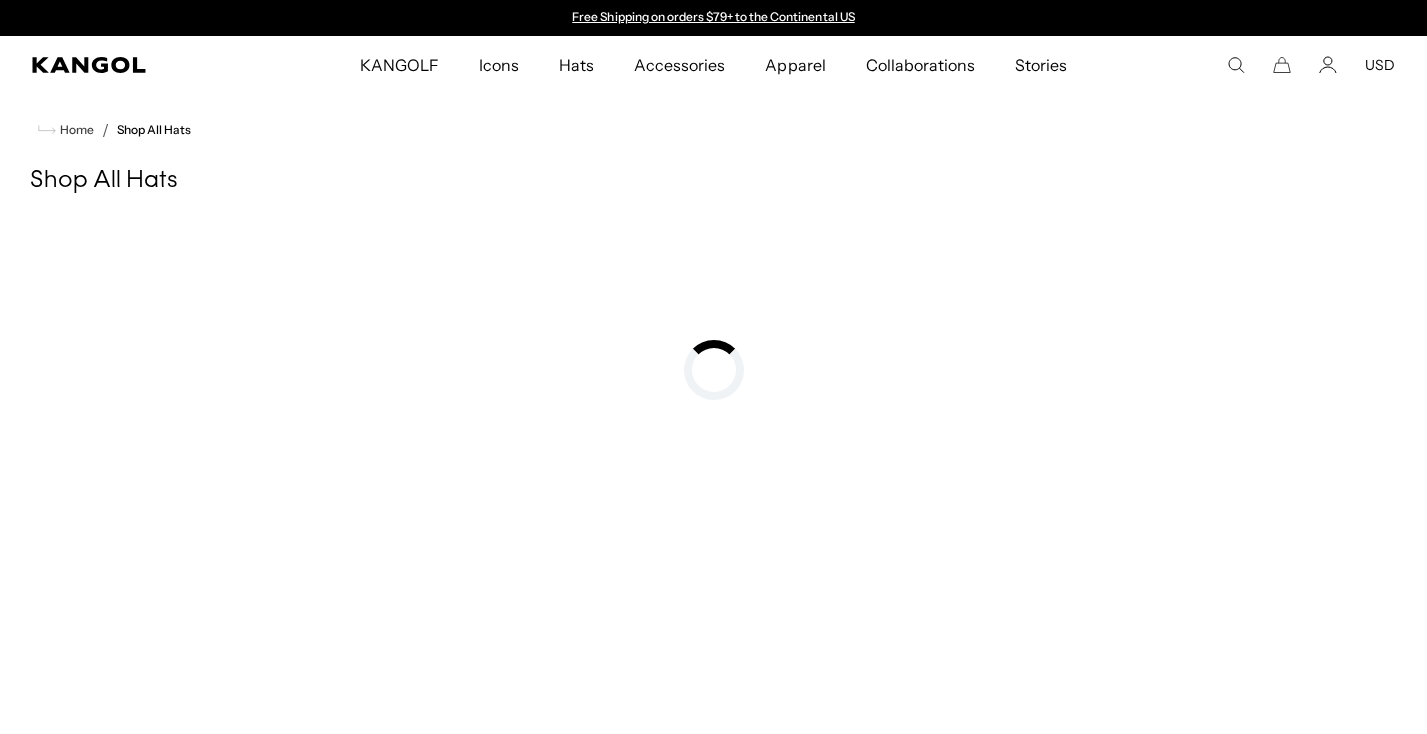 scroll, scrollTop: 0, scrollLeft: 0, axis: both 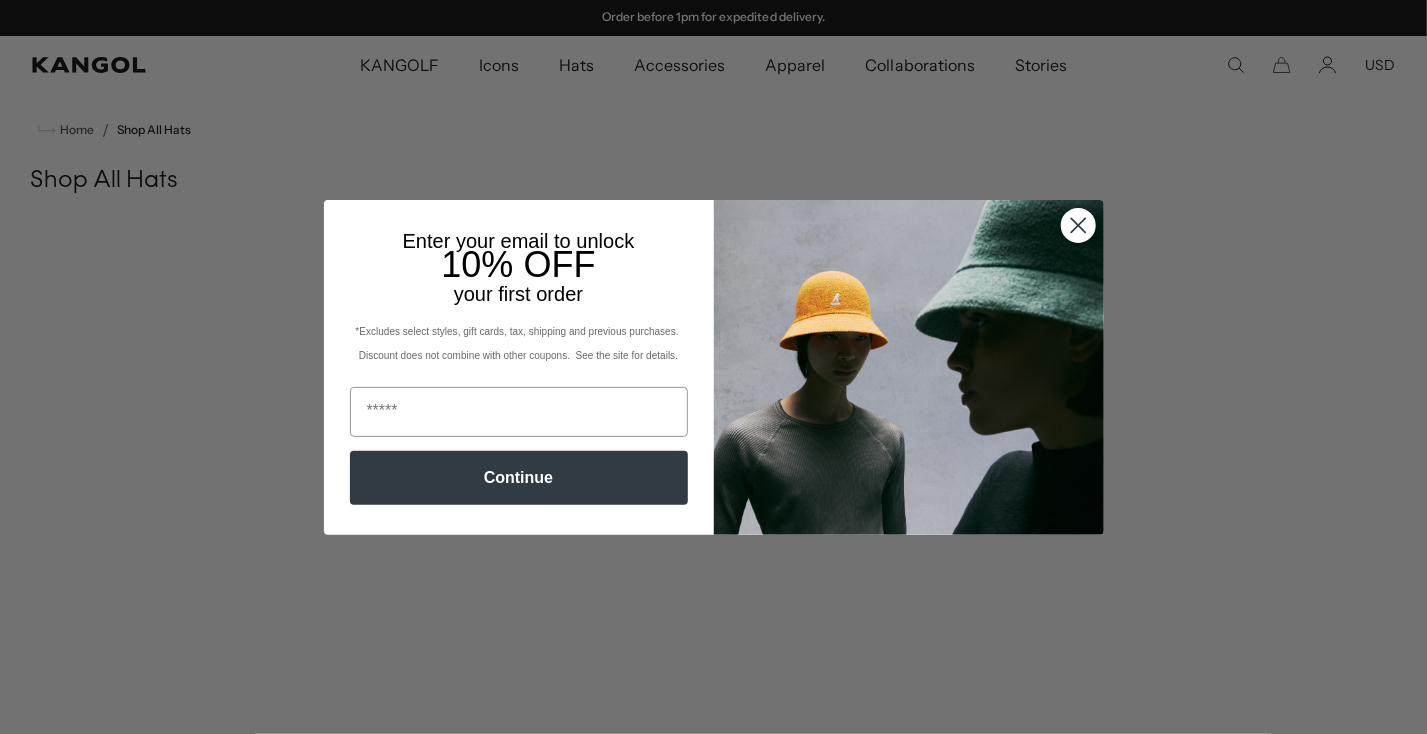 click 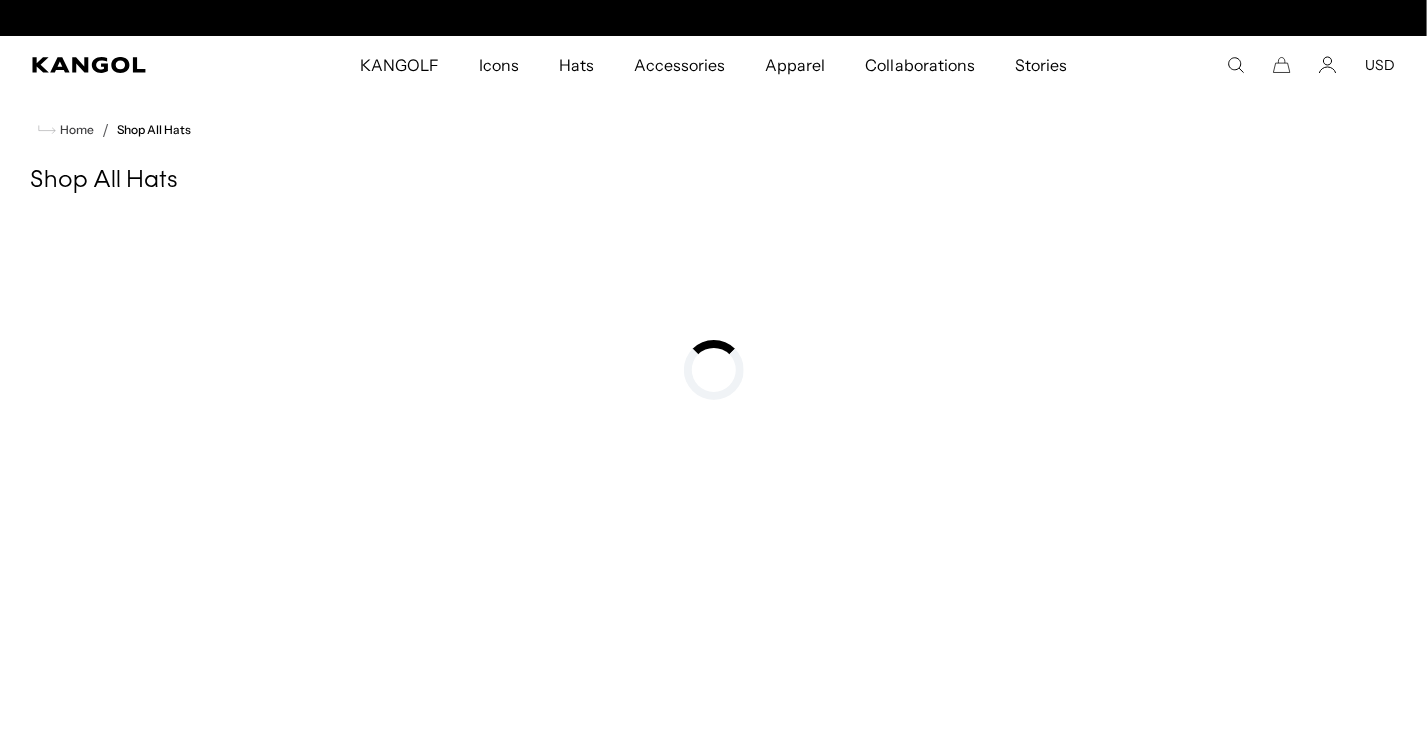 scroll, scrollTop: 0, scrollLeft: 0, axis: both 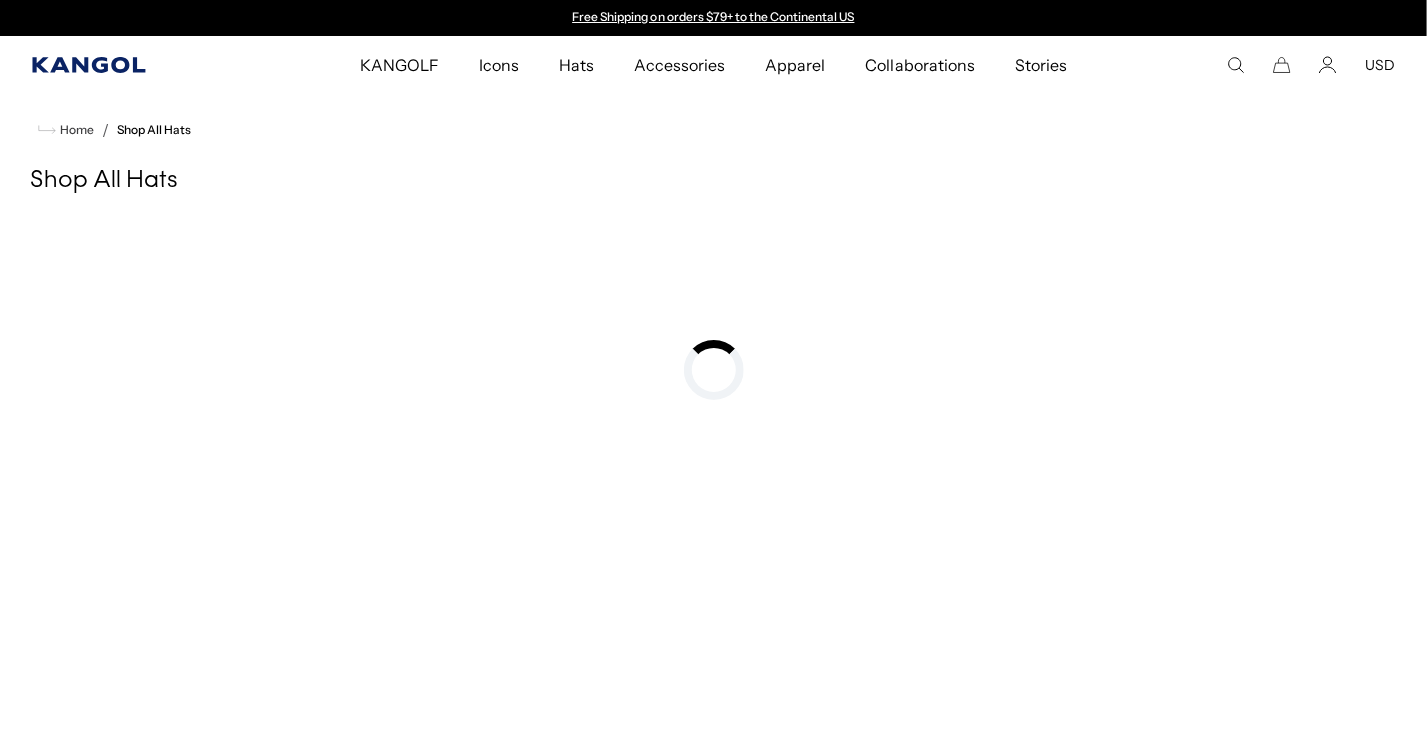 click 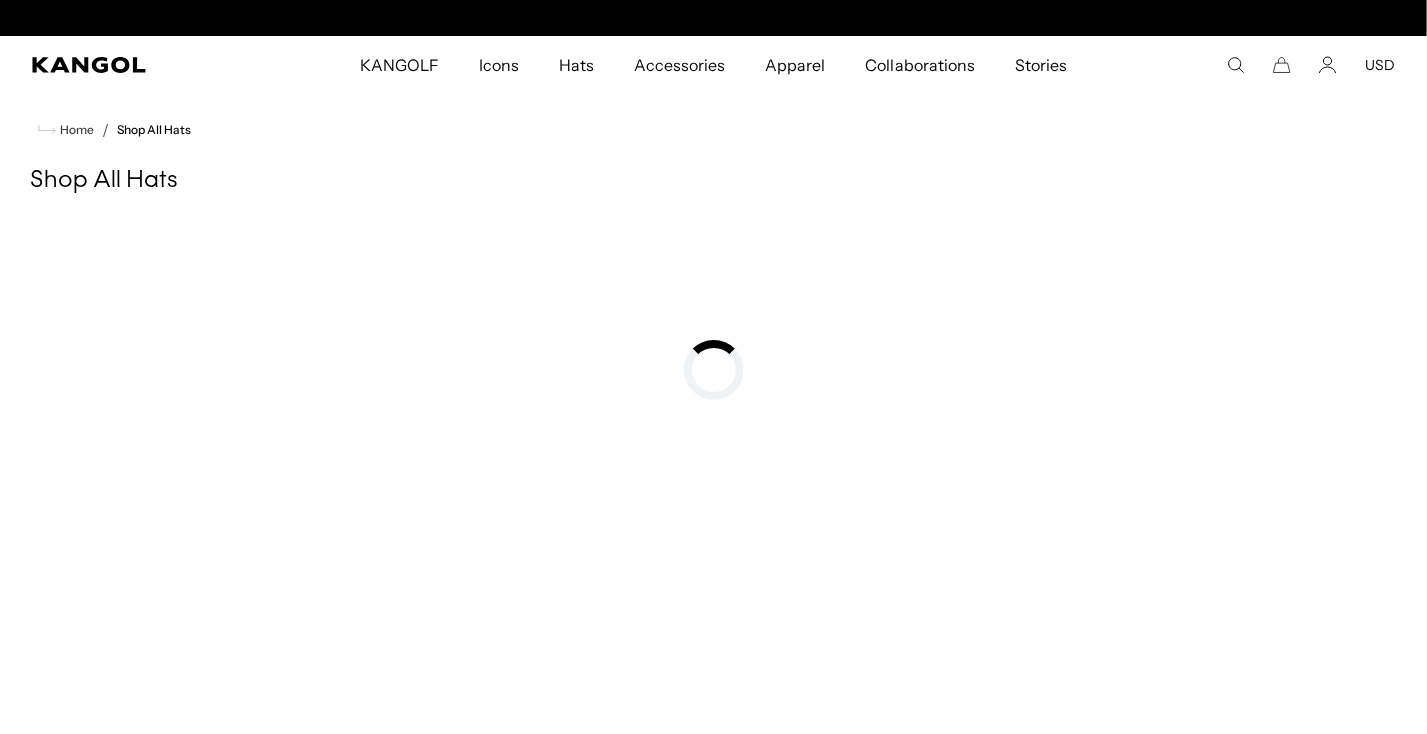 scroll, scrollTop: 0, scrollLeft: 412, axis: horizontal 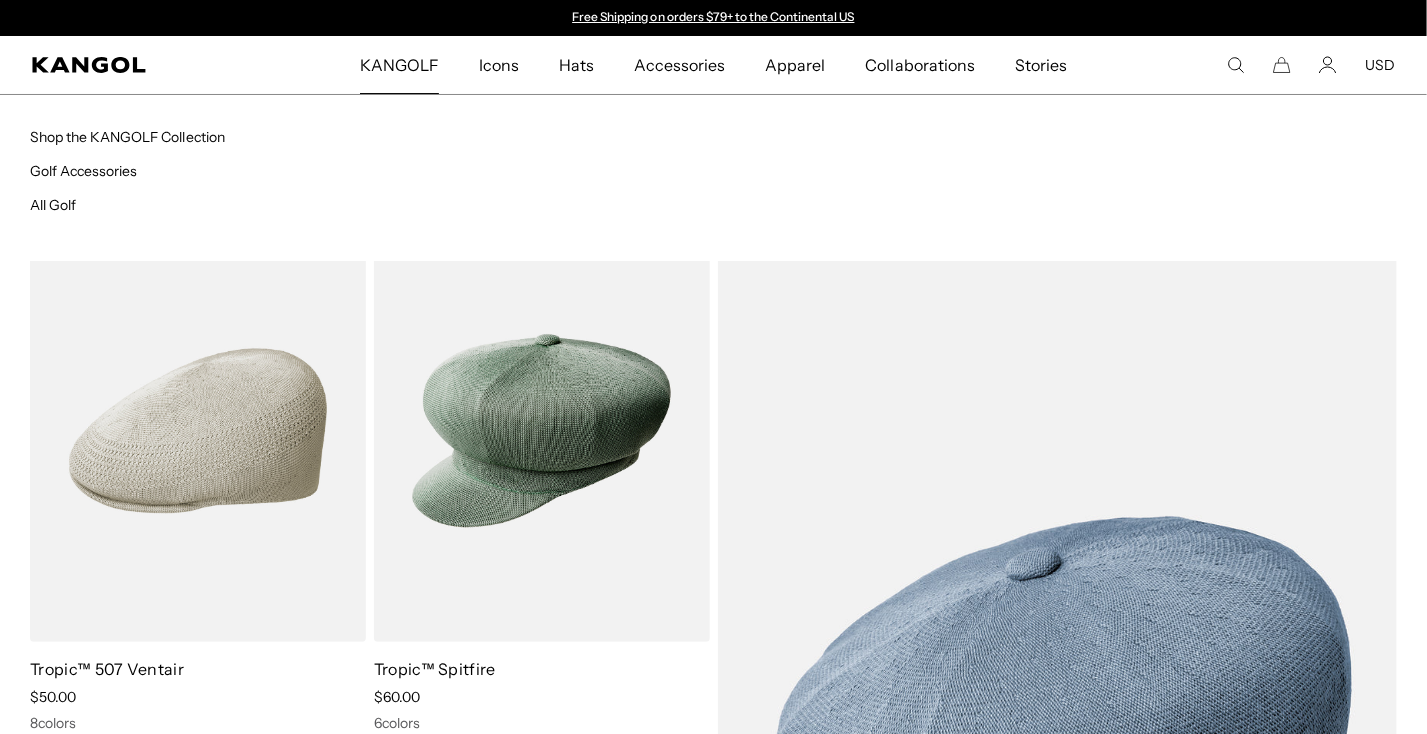 click on "KANGOLF" at bounding box center [399, 65] 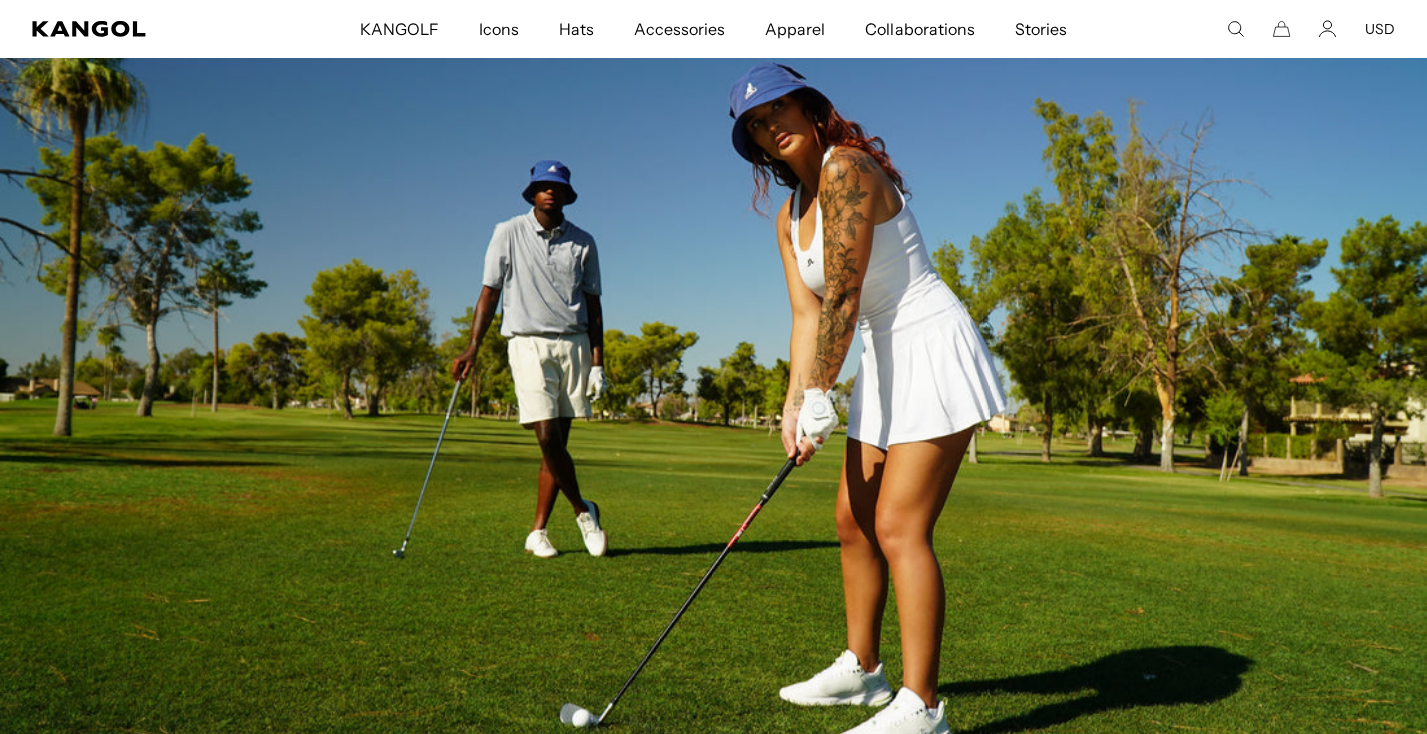 scroll, scrollTop: 400, scrollLeft: 0, axis: vertical 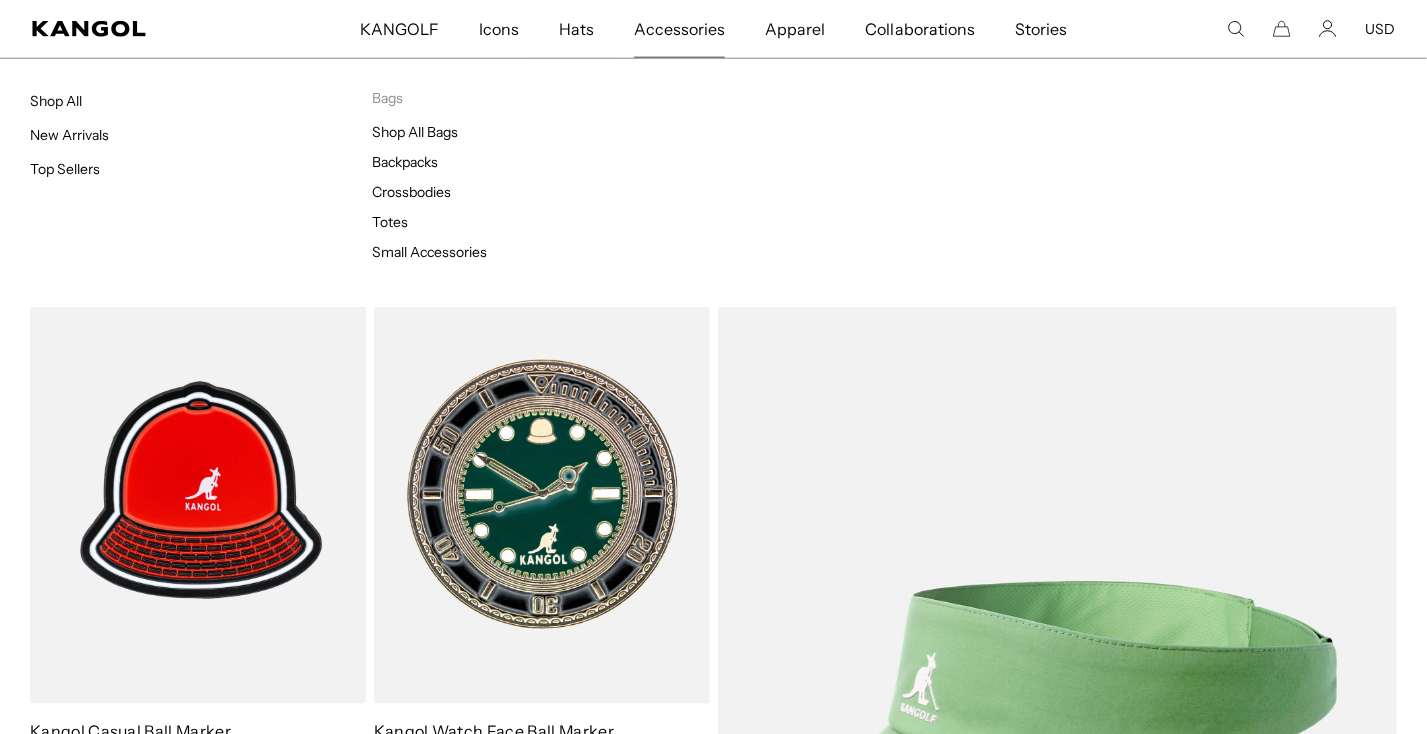 click on "Accessories" at bounding box center [679, 29] 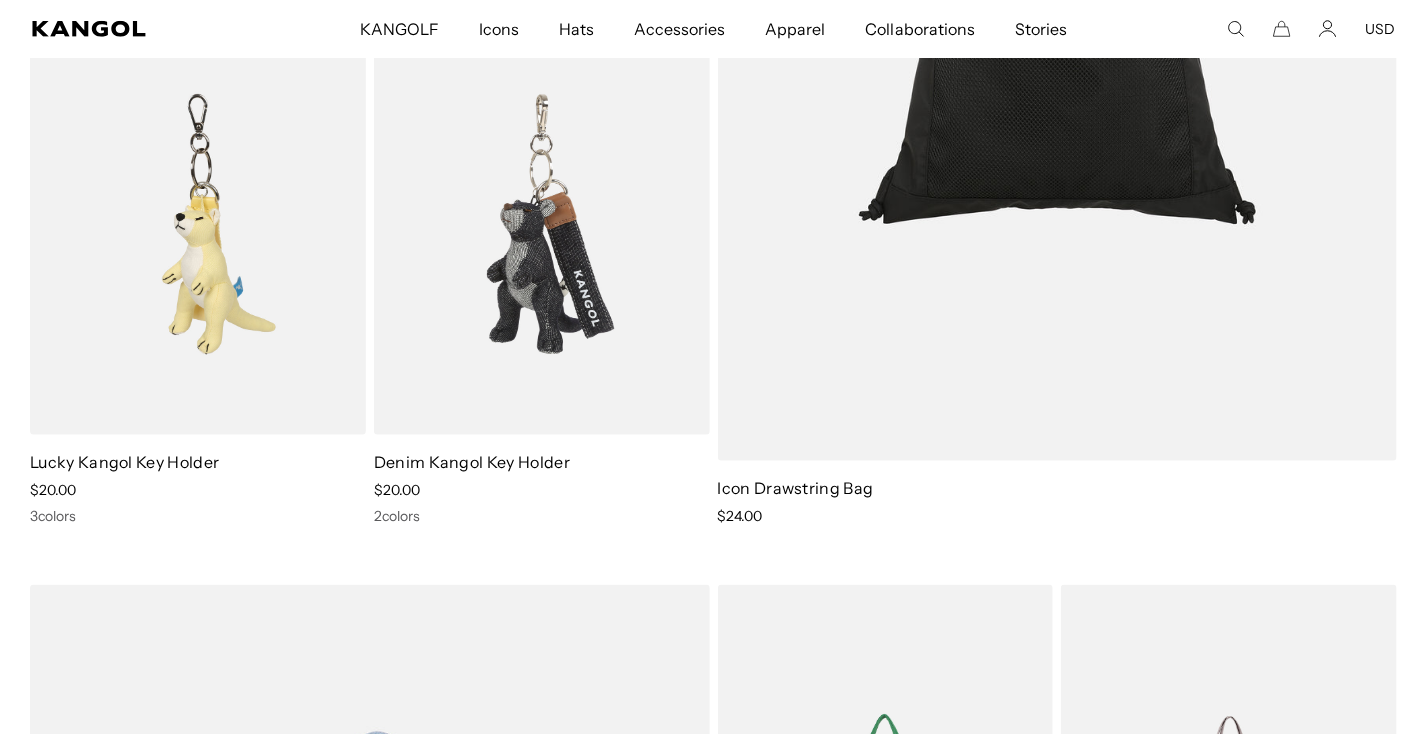 scroll, scrollTop: 1244, scrollLeft: 0, axis: vertical 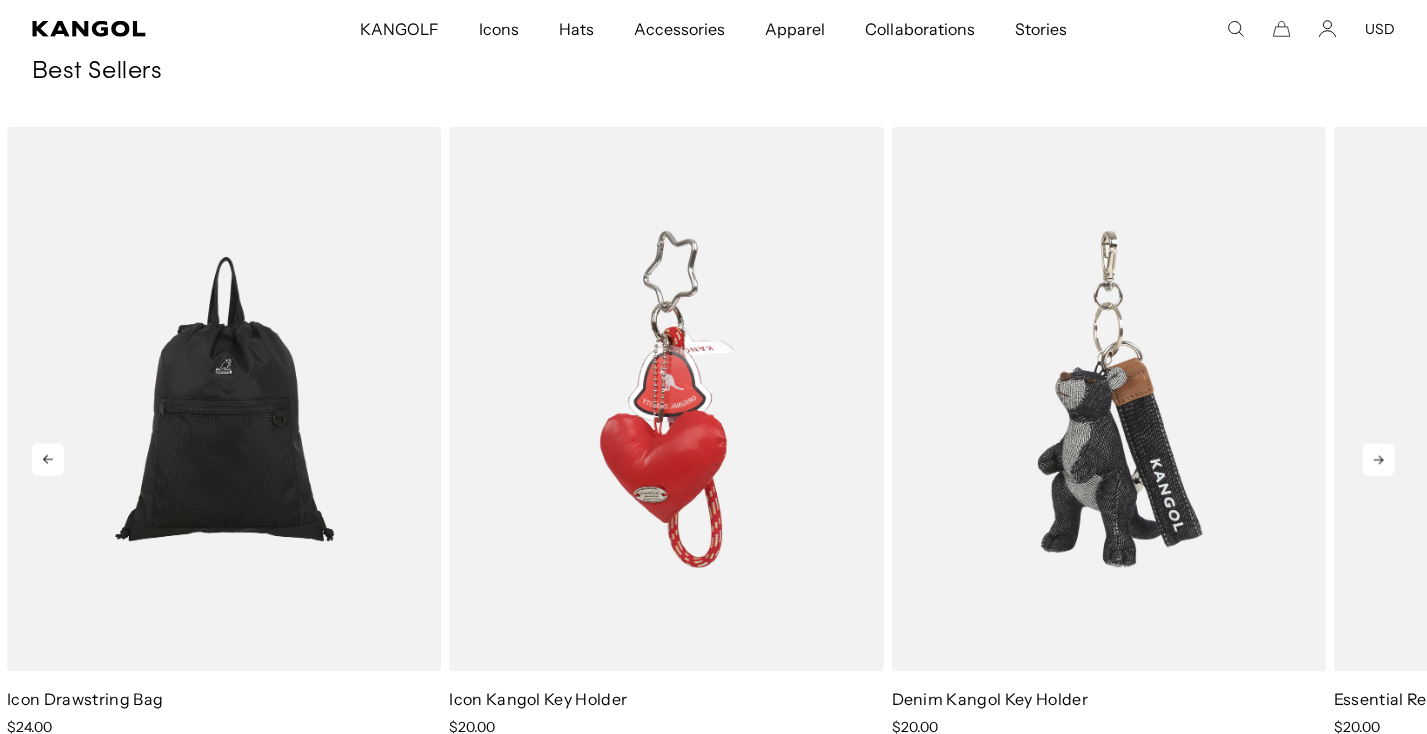 click 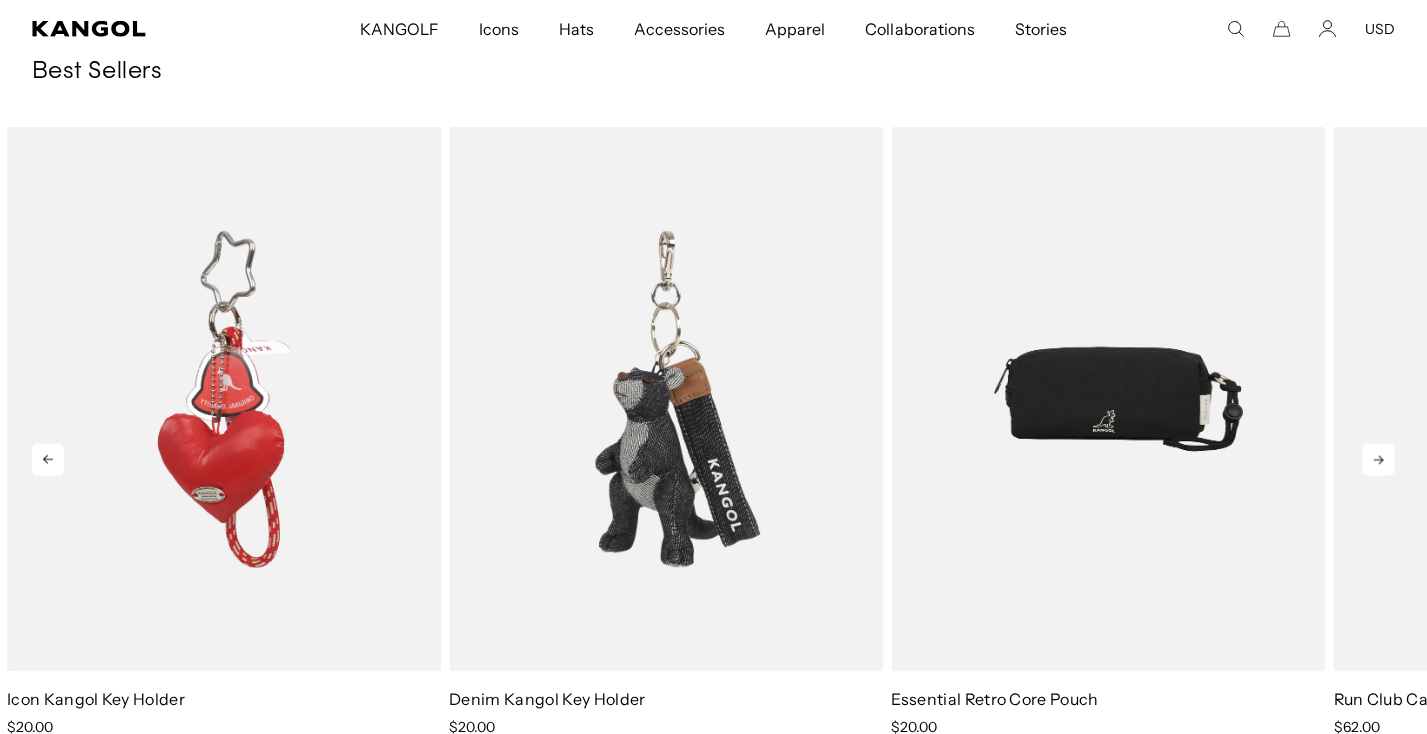 click 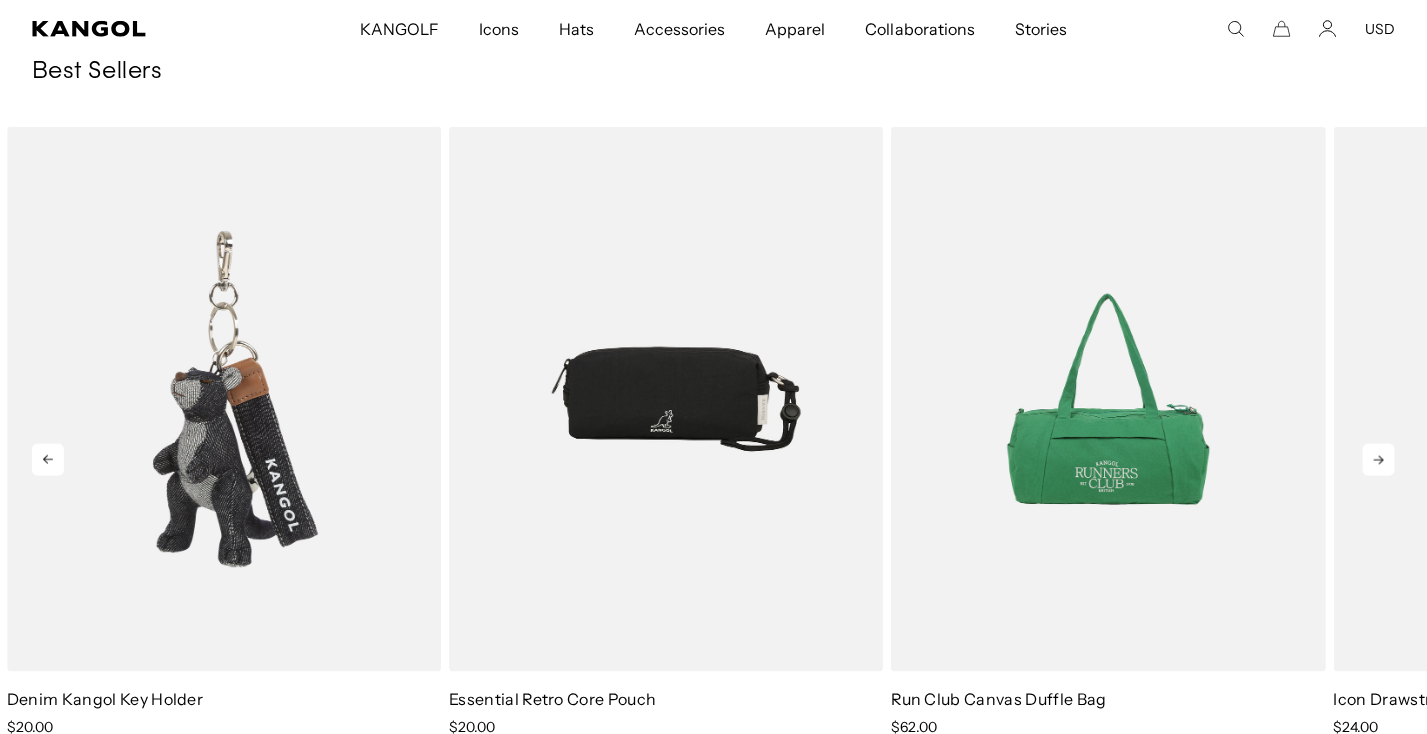 click 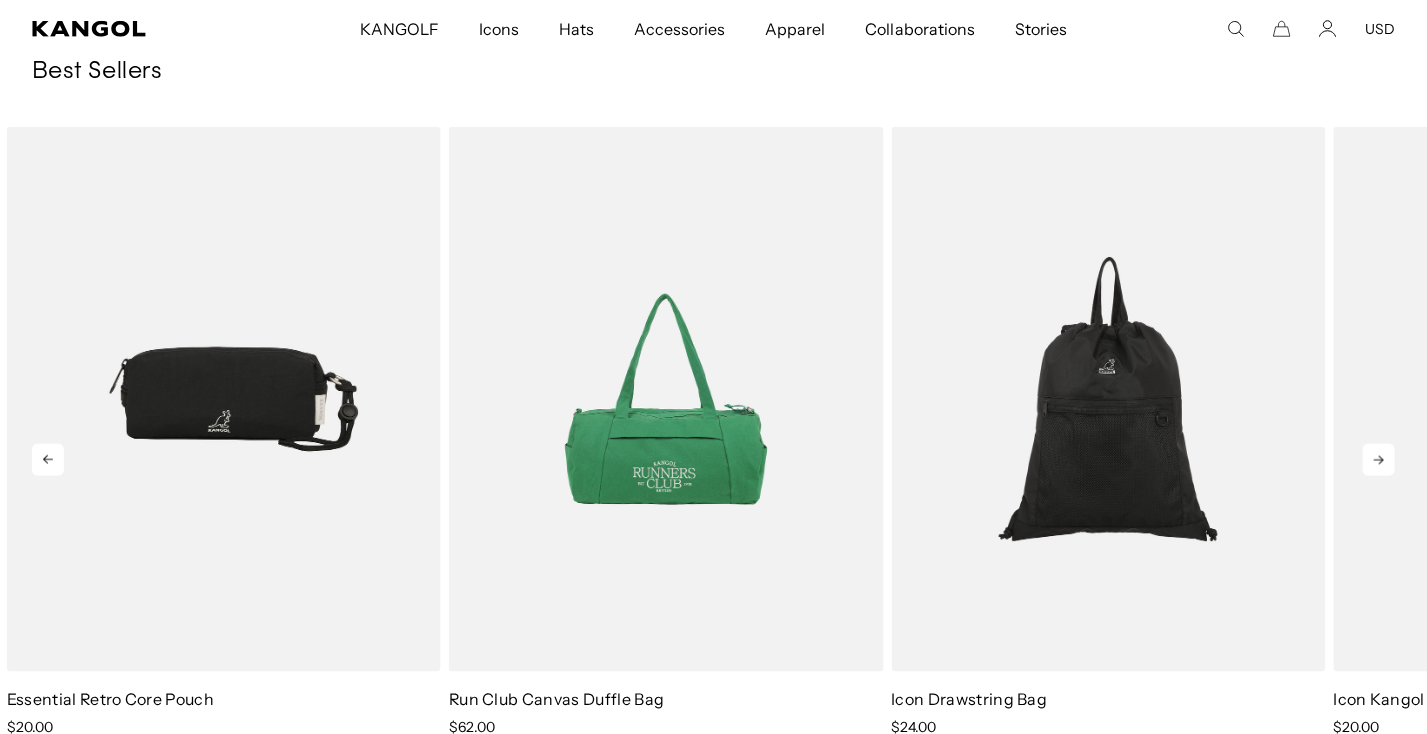 scroll, scrollTop: 0, scrollLeft: 0, axis: both 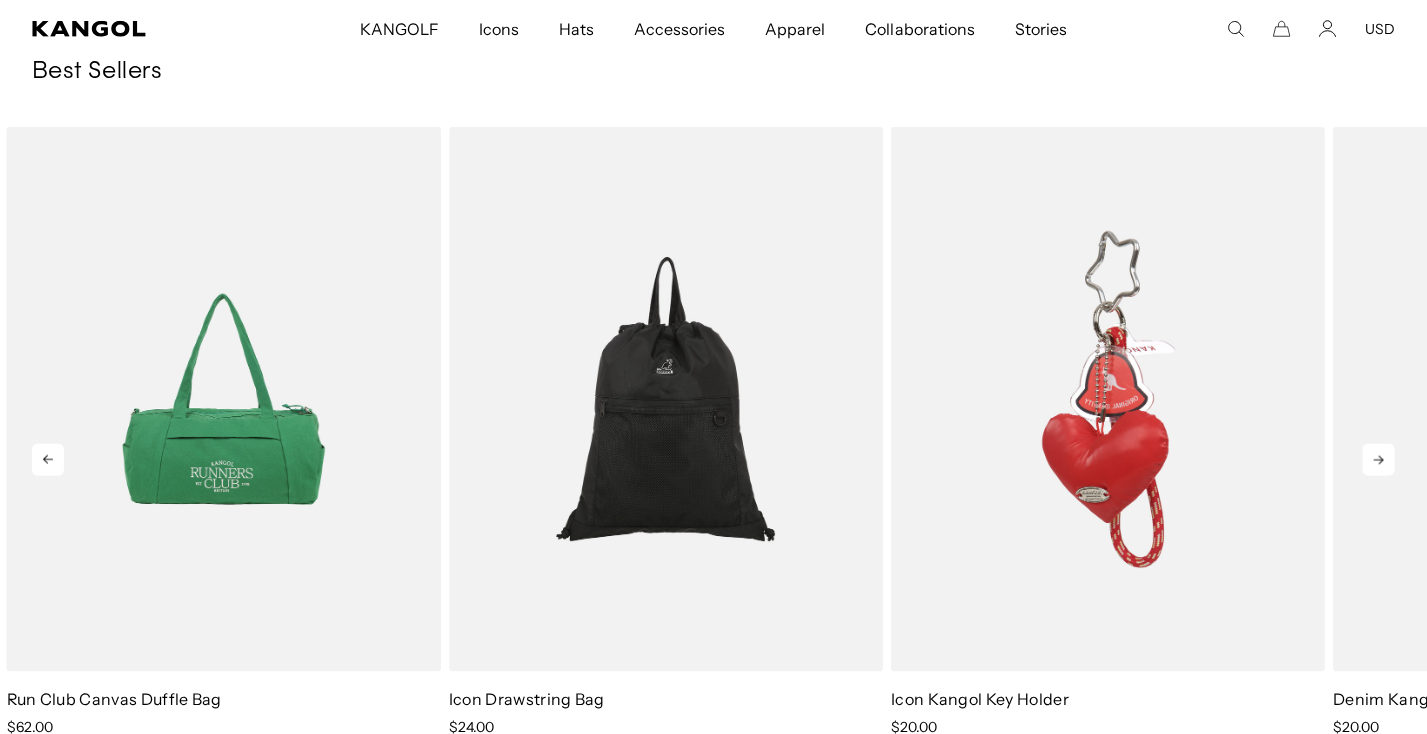 click 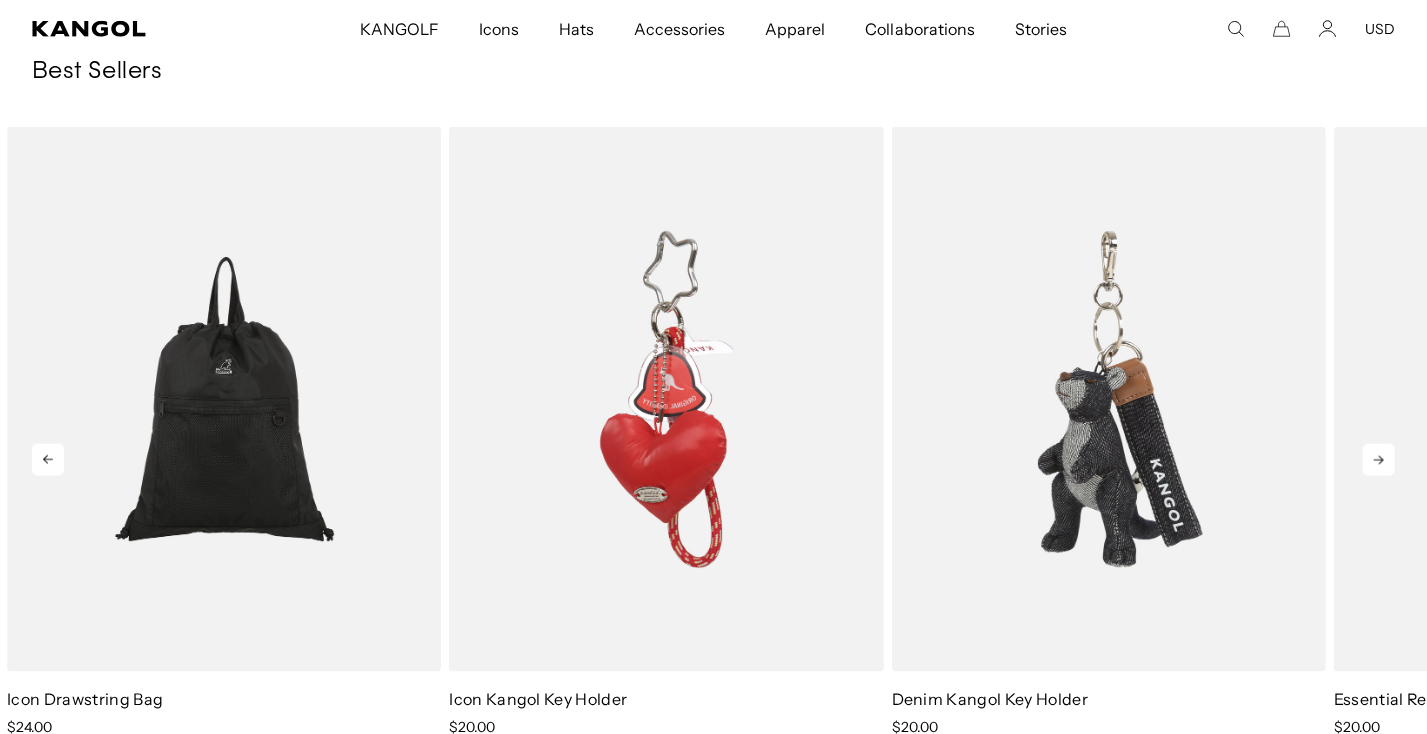 click 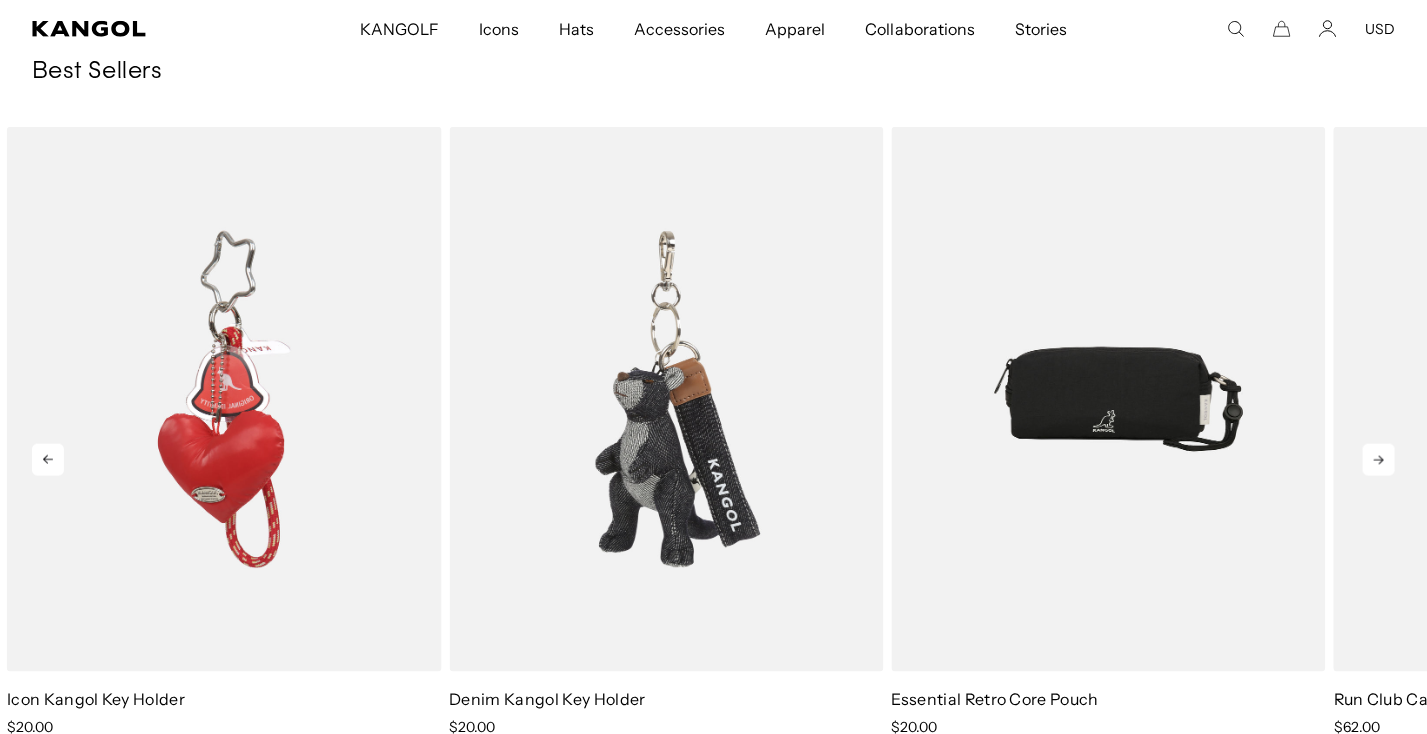 click 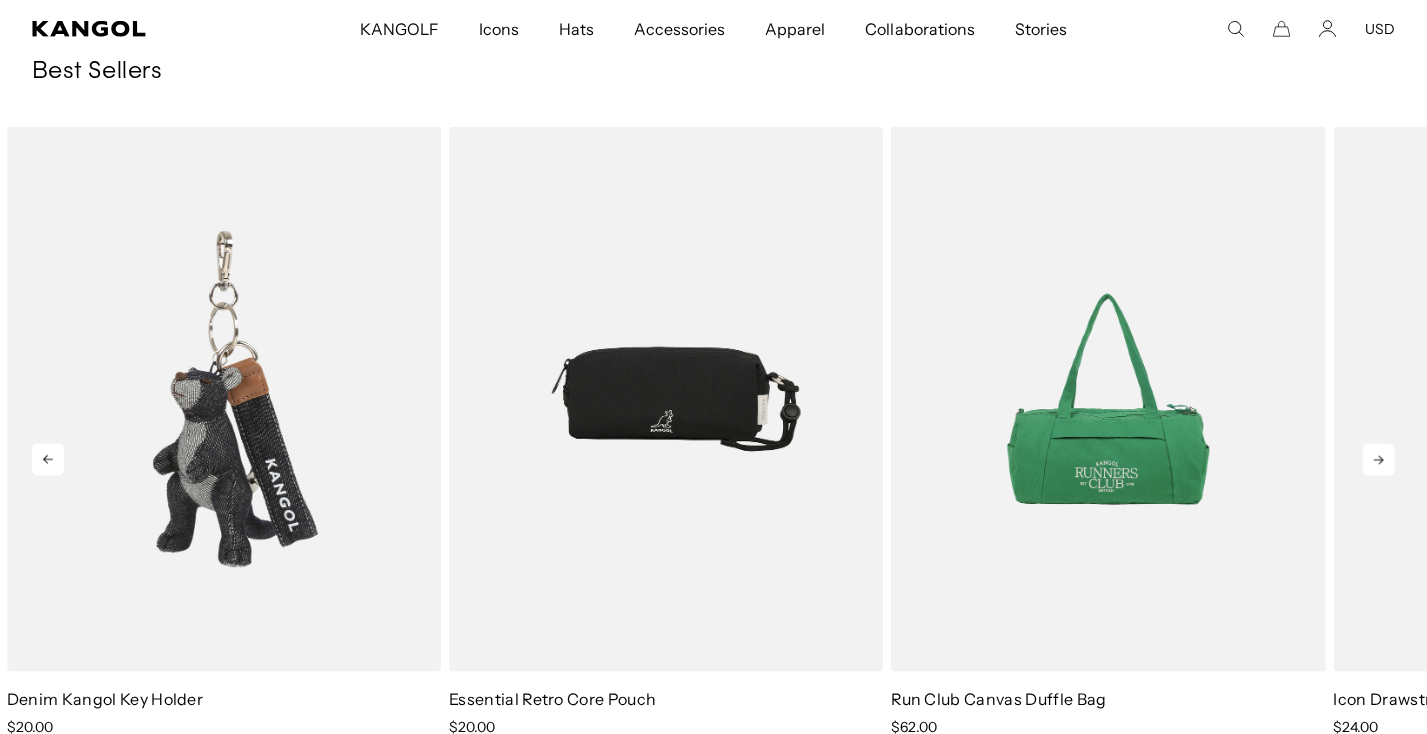 click 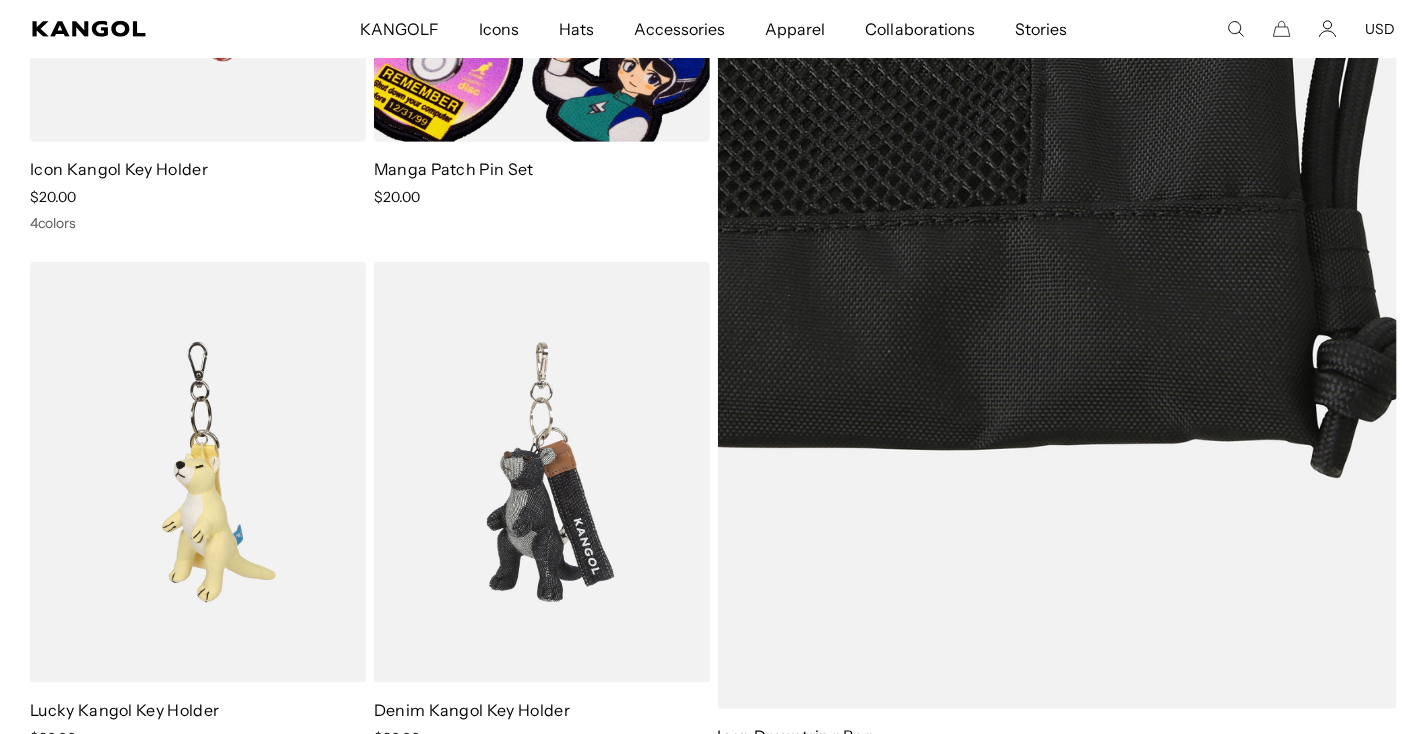 scroll, scrollTop: 0, scrollLeft: 0, axis: both 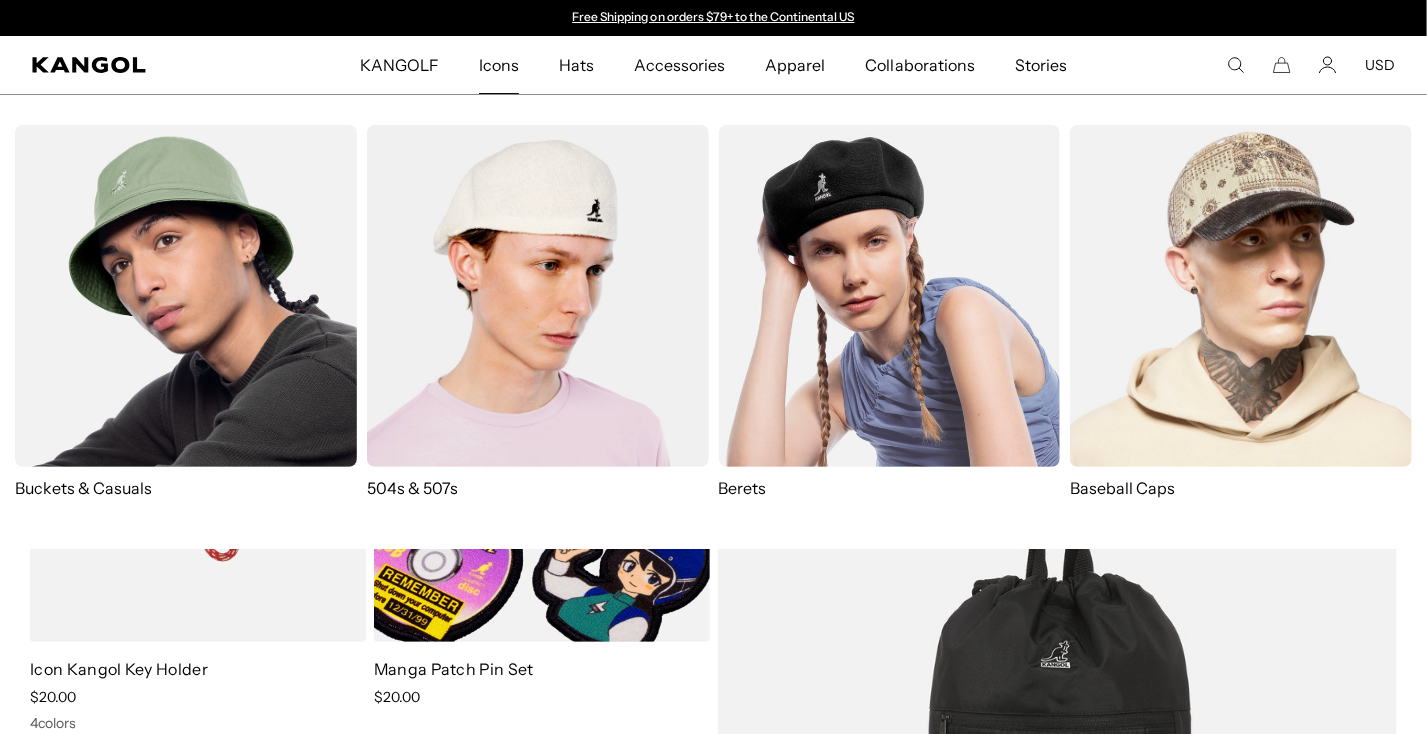 click at bounding box center (186, 296) 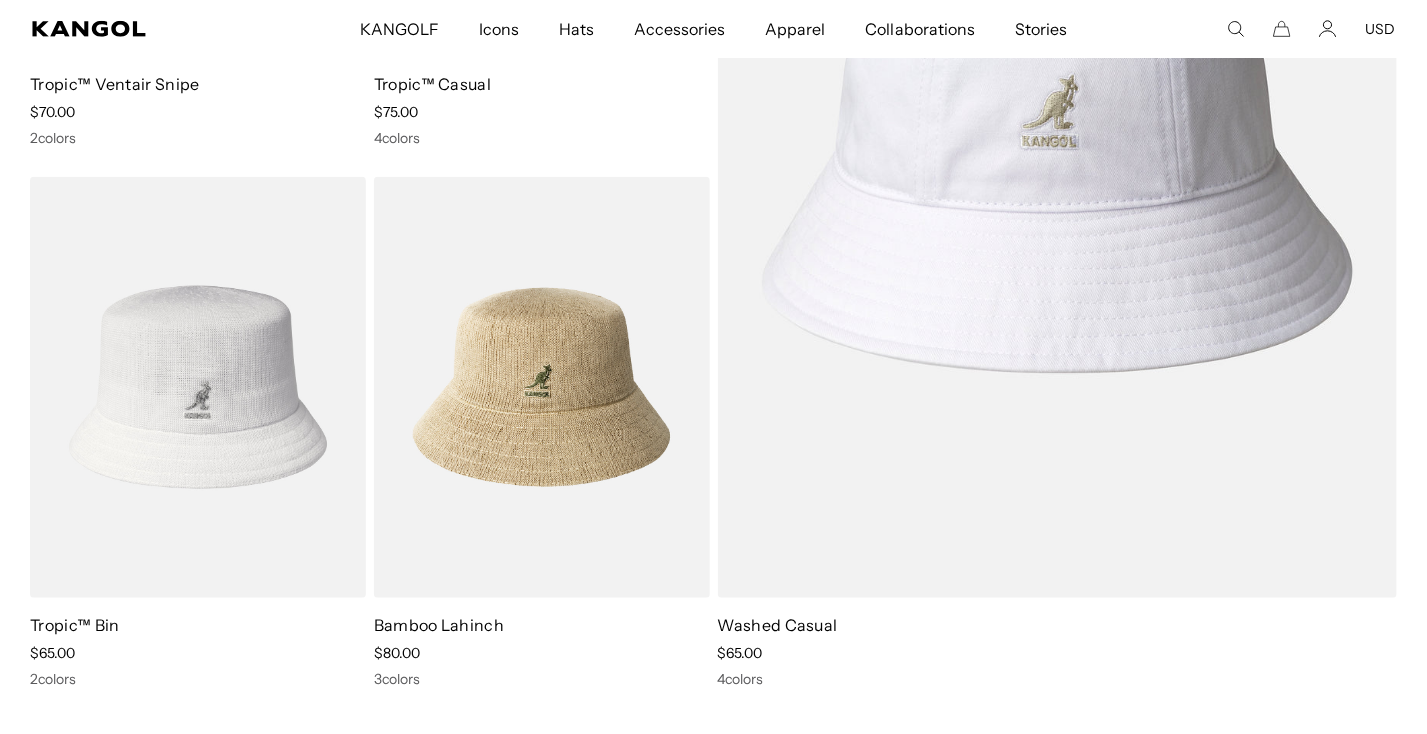 scroll, scrollTop: 700, scrollLeft: 0, axis: vertical 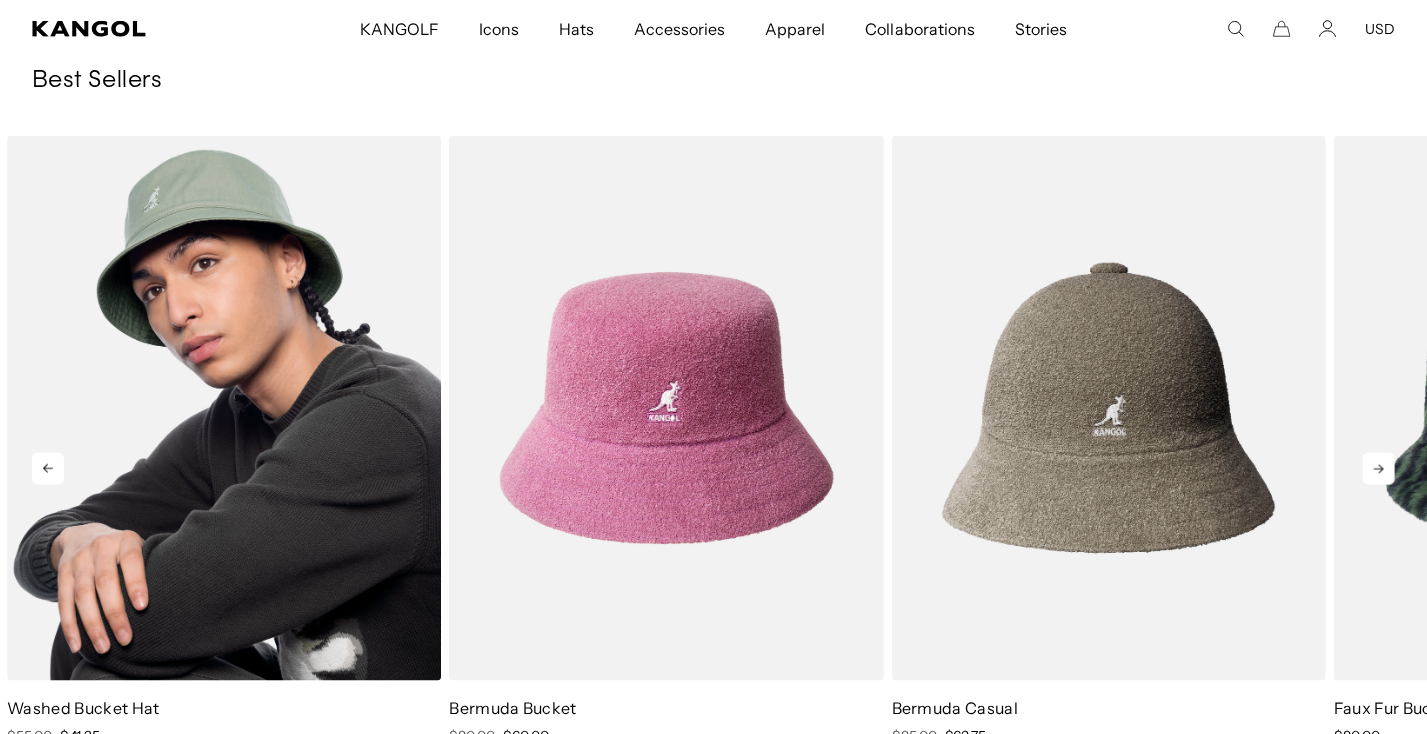 click at bounding box center (224, 408) 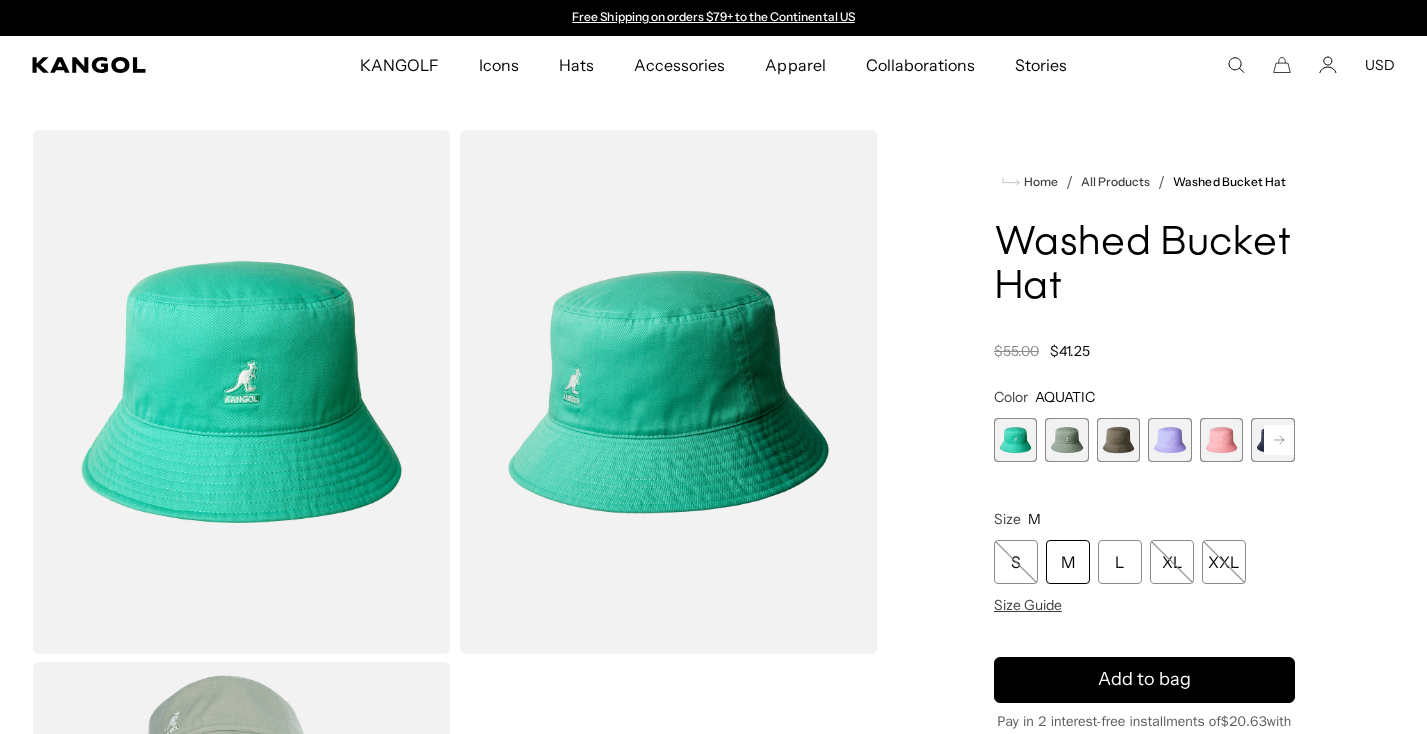 scroll, scrollTop: 0, scrollLeft: 0, axis: both 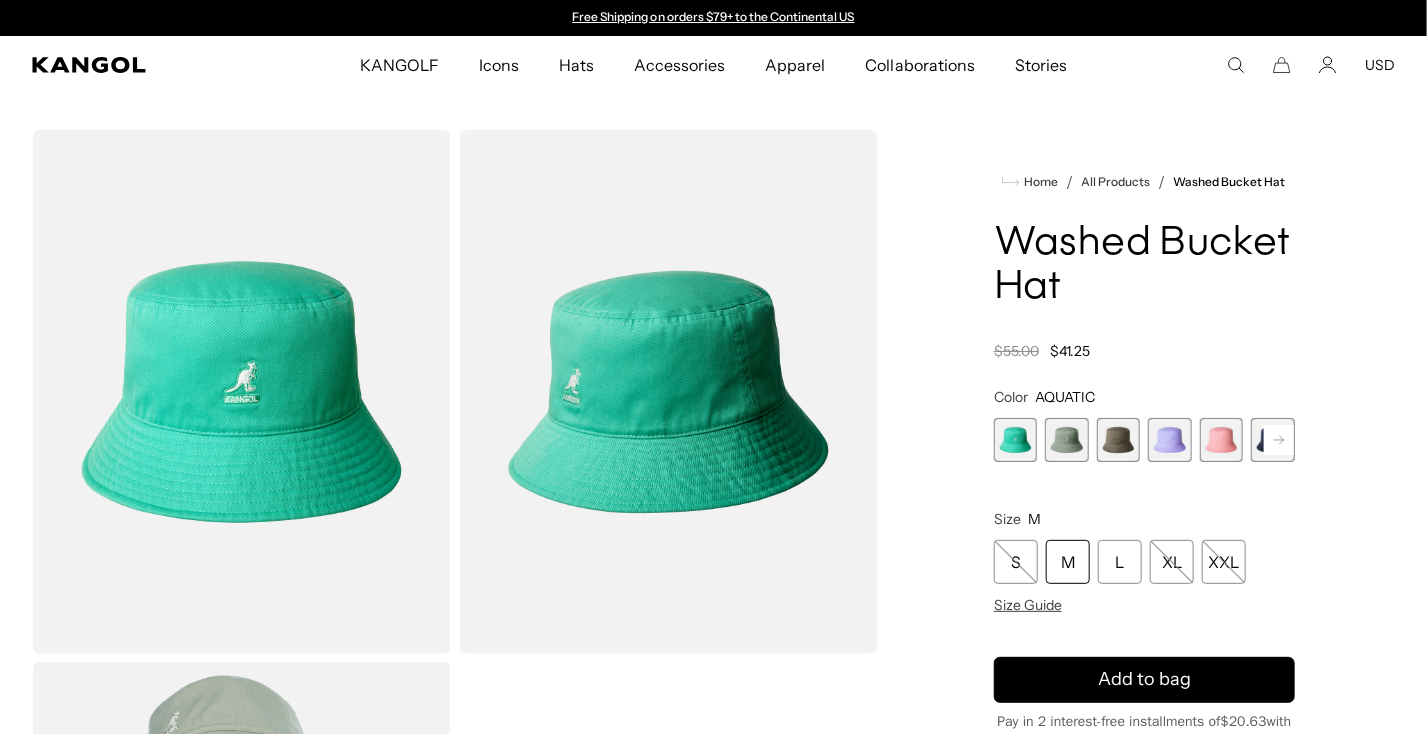 click at bounding box center (1067, 440) 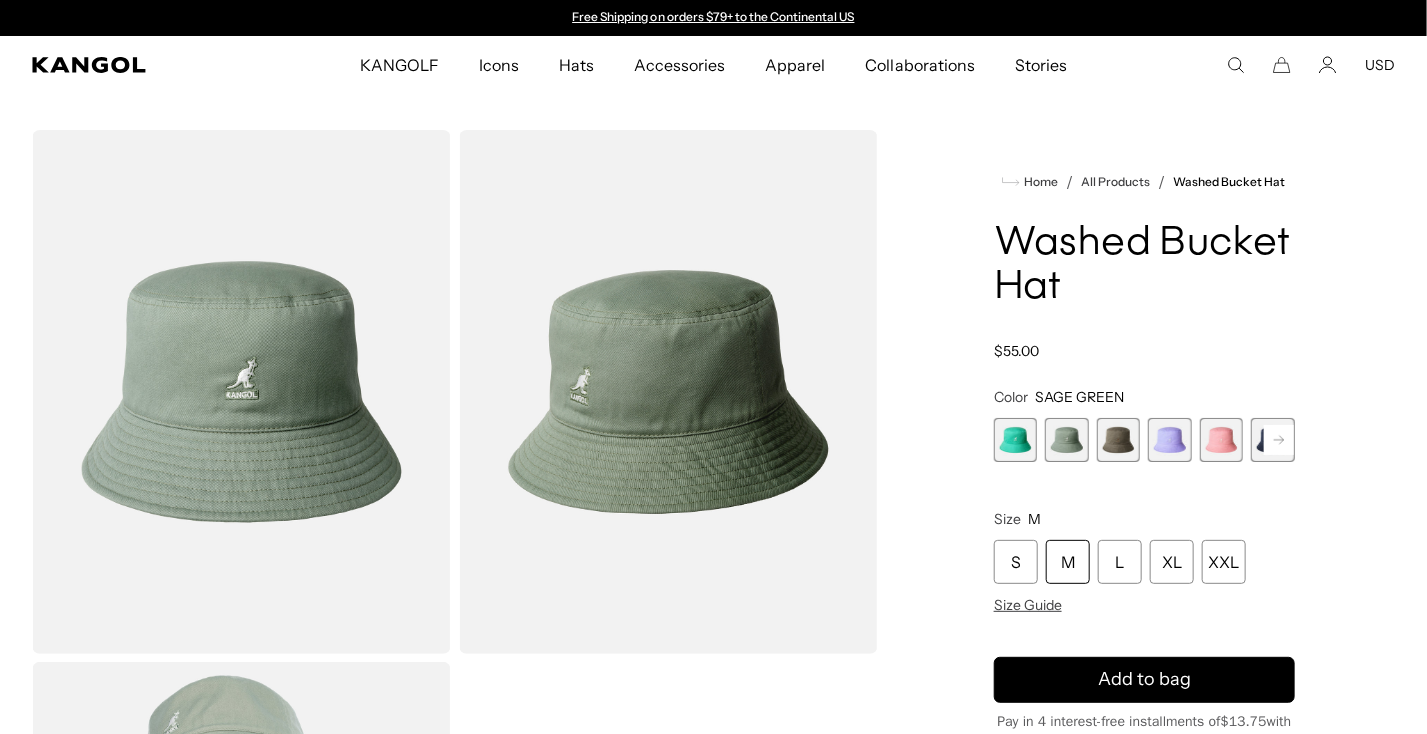 scroll, scrollTop: 0, scrollLeft: 0, axis: both 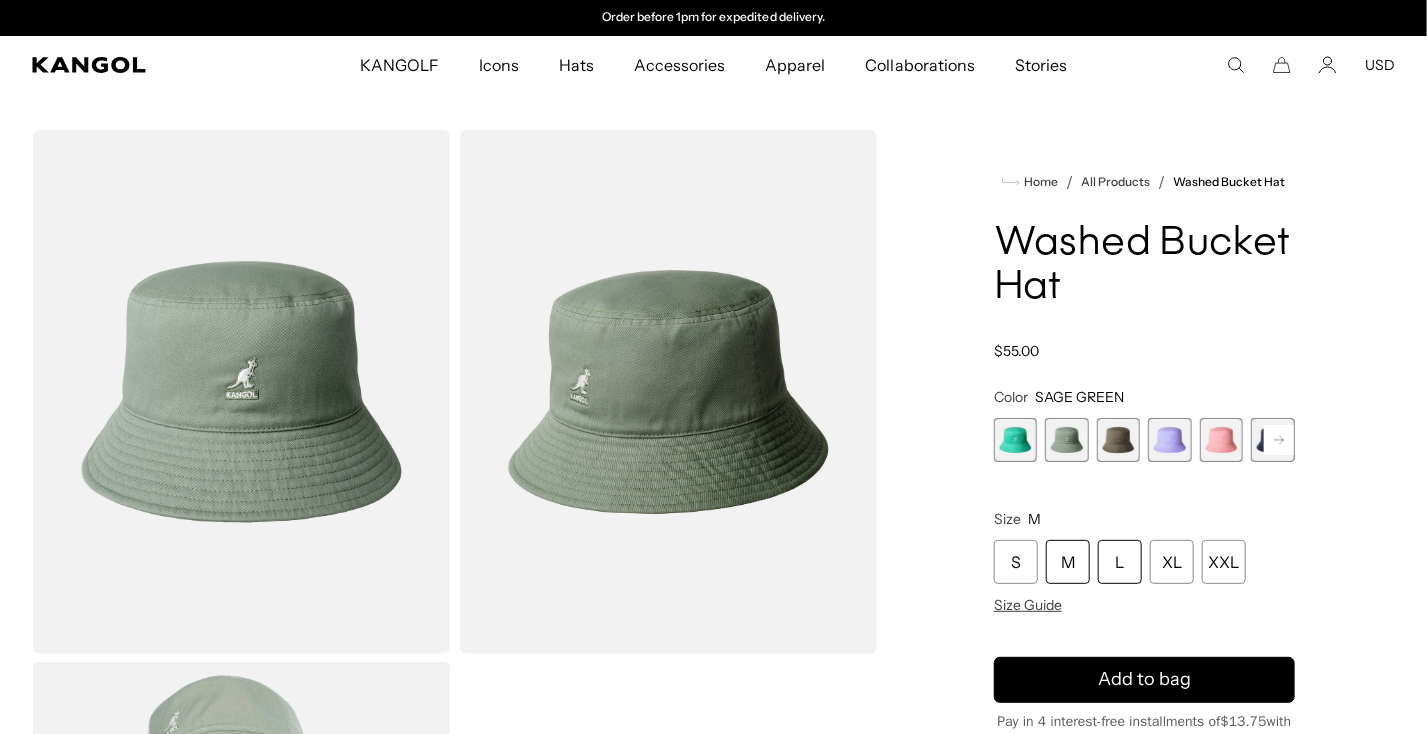 click on "L" at bounding box center (1120, 562) 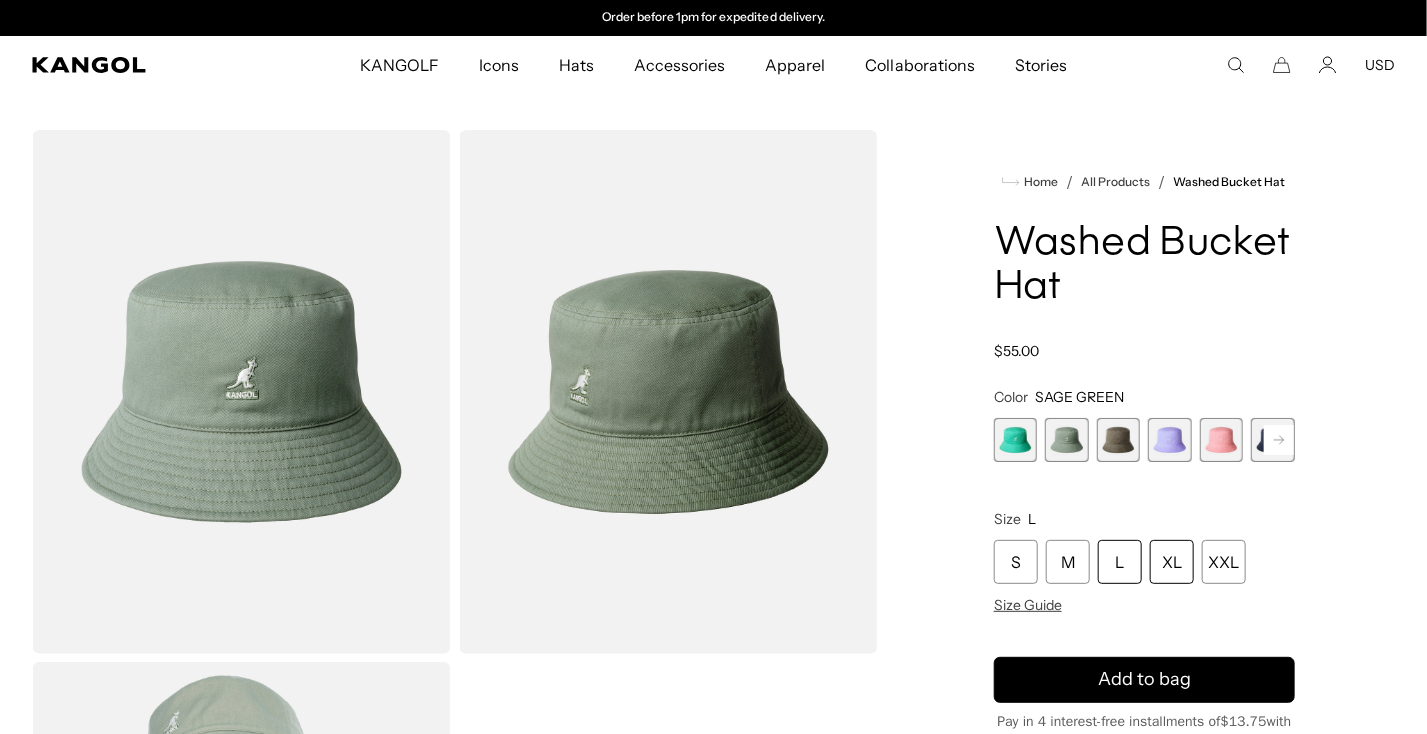 click on "XL" at bounding box center (1172, 562) 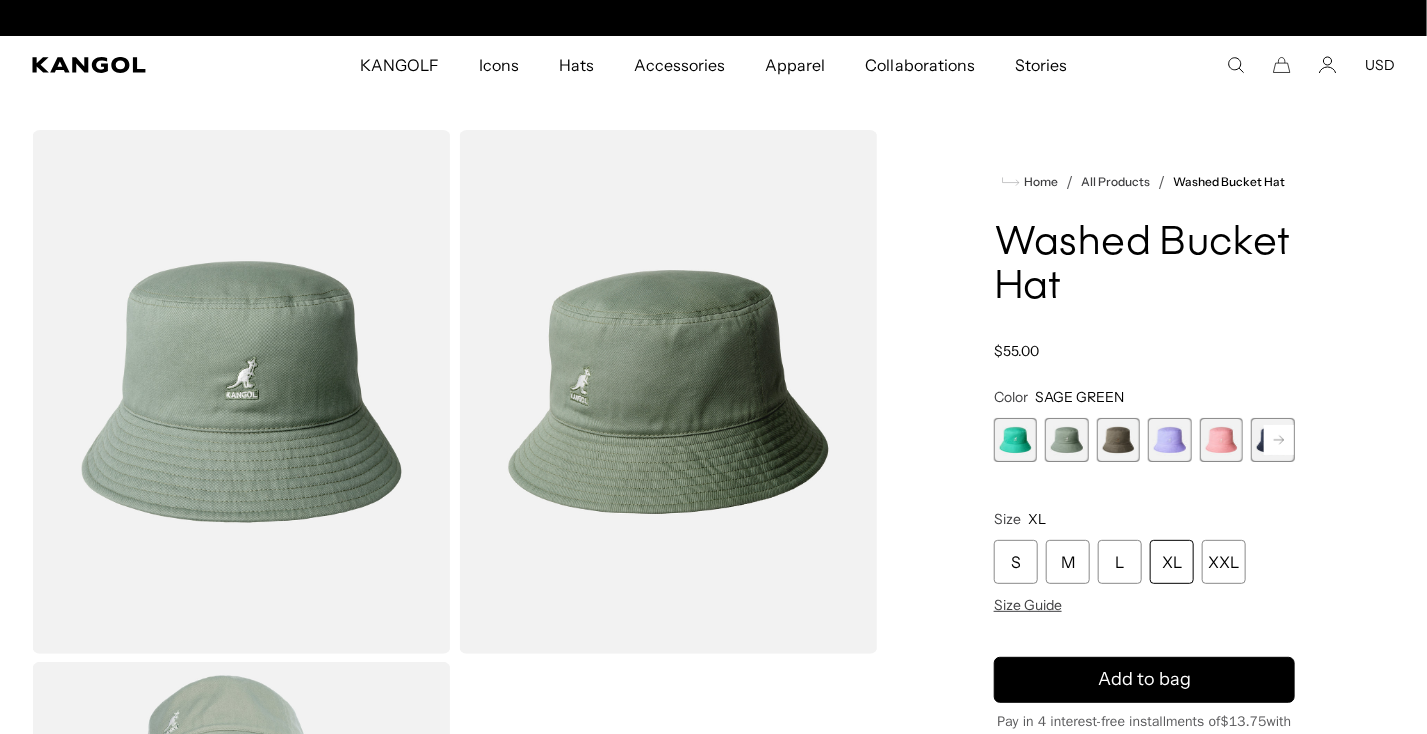 scroll, scrollTop: 0, scrollLeft: 0, axis: both 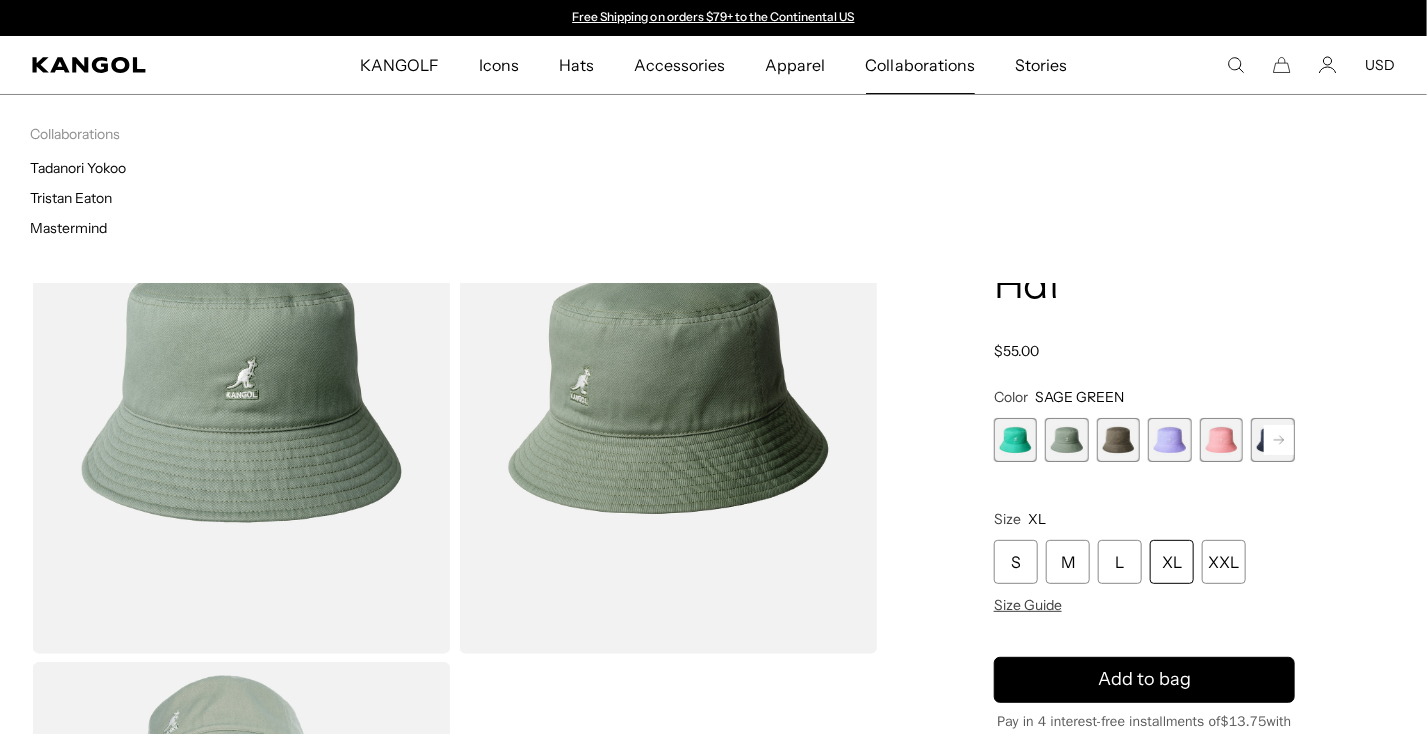 click on "Collaborations" at bounding box center [920, 65] 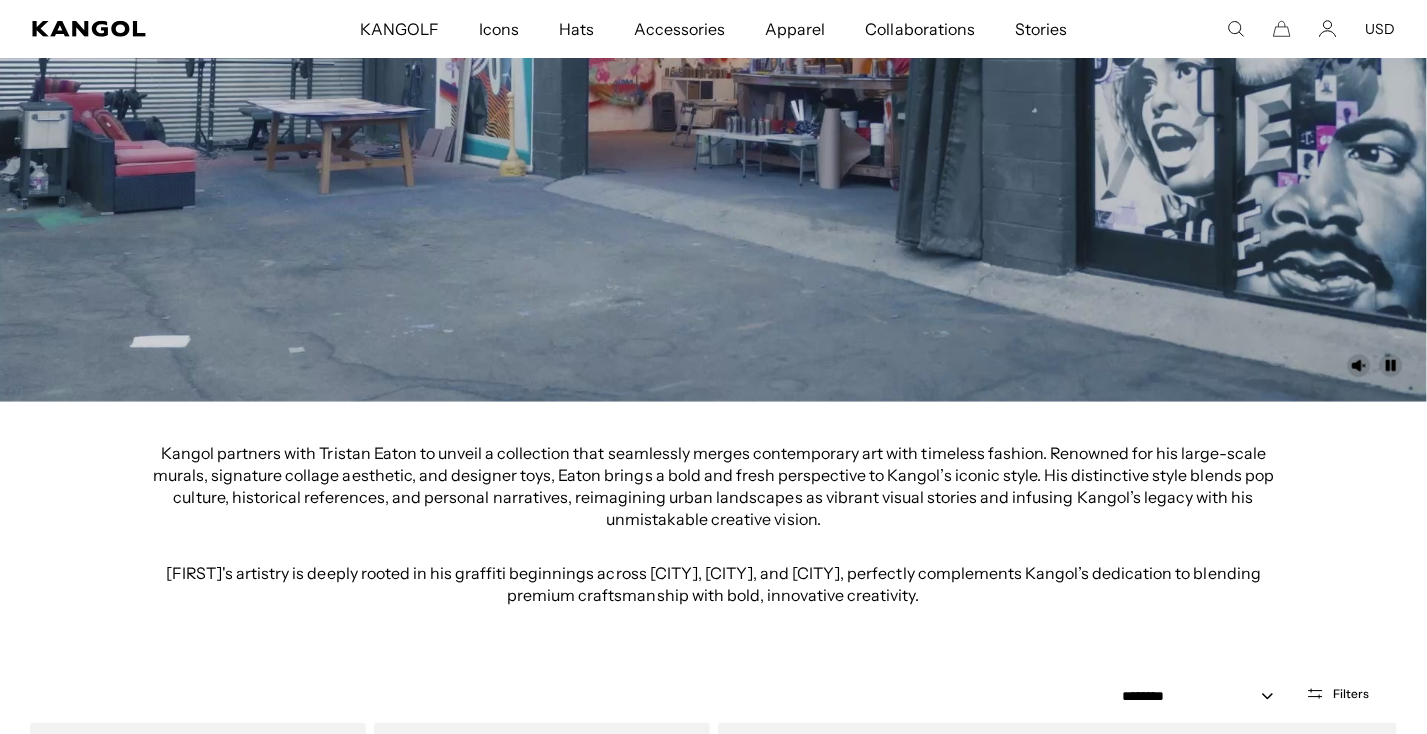 scroll, scrollTop: 1100, scrollLeft: 0, axis: vertical 